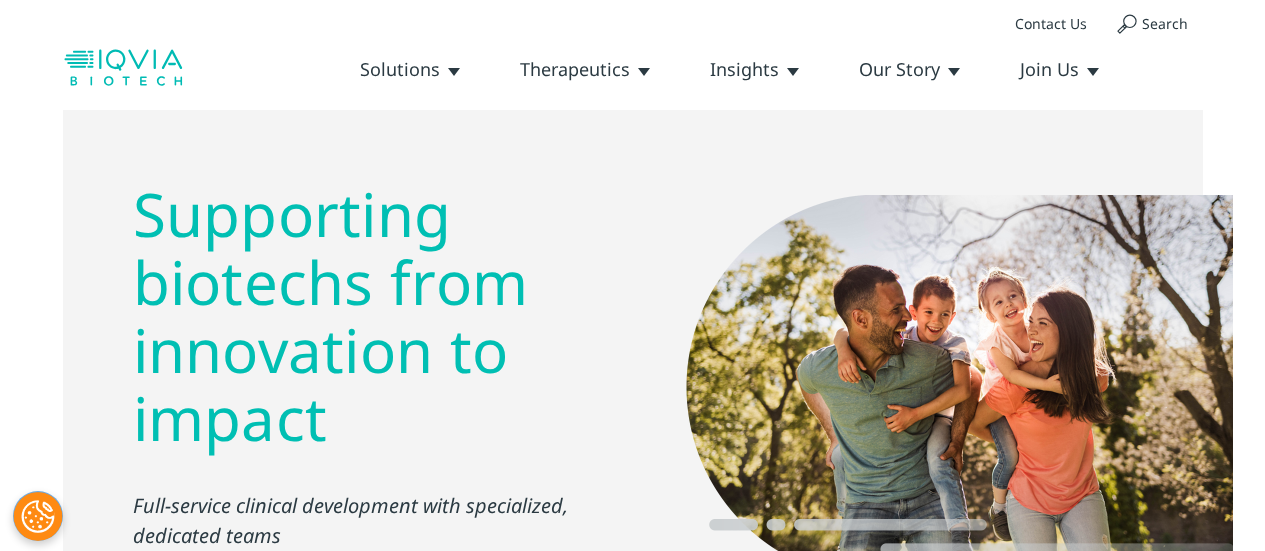 scroll, scrollTop: 0, scrollLeft: 0, axis: both 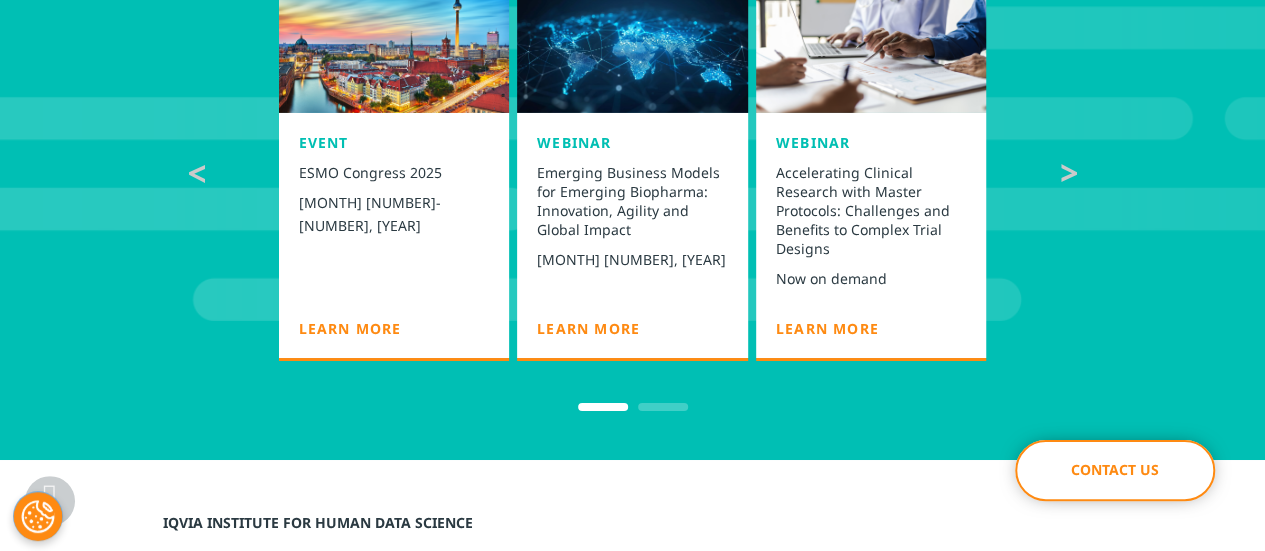 click at bounding box center [1069, 173] 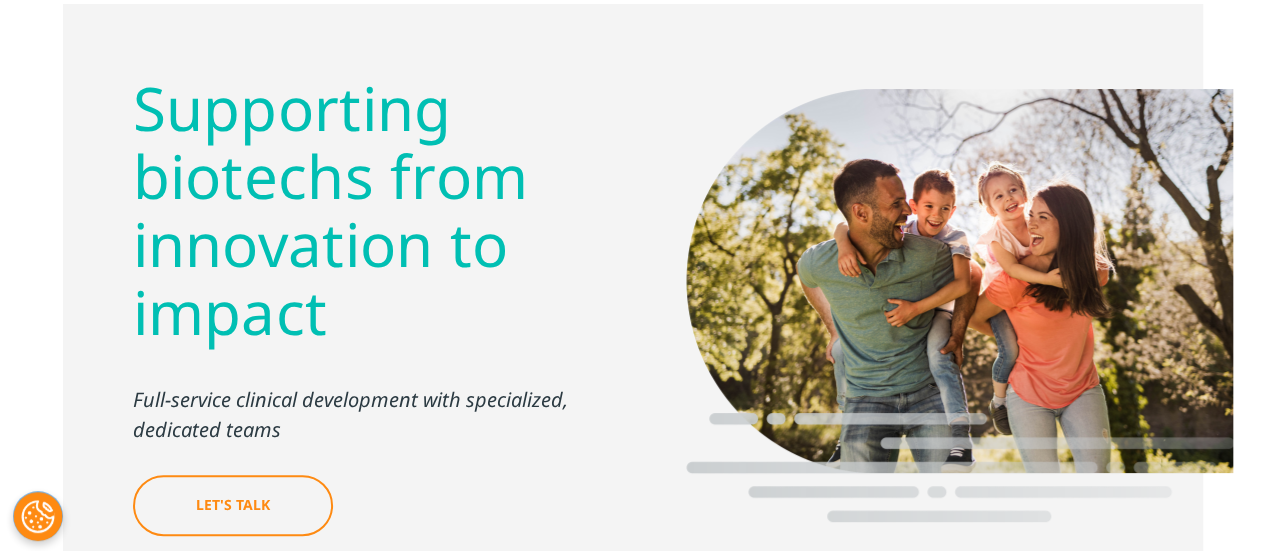 scroll, scrollTop: 0, scrollLeft: 0, axis: both 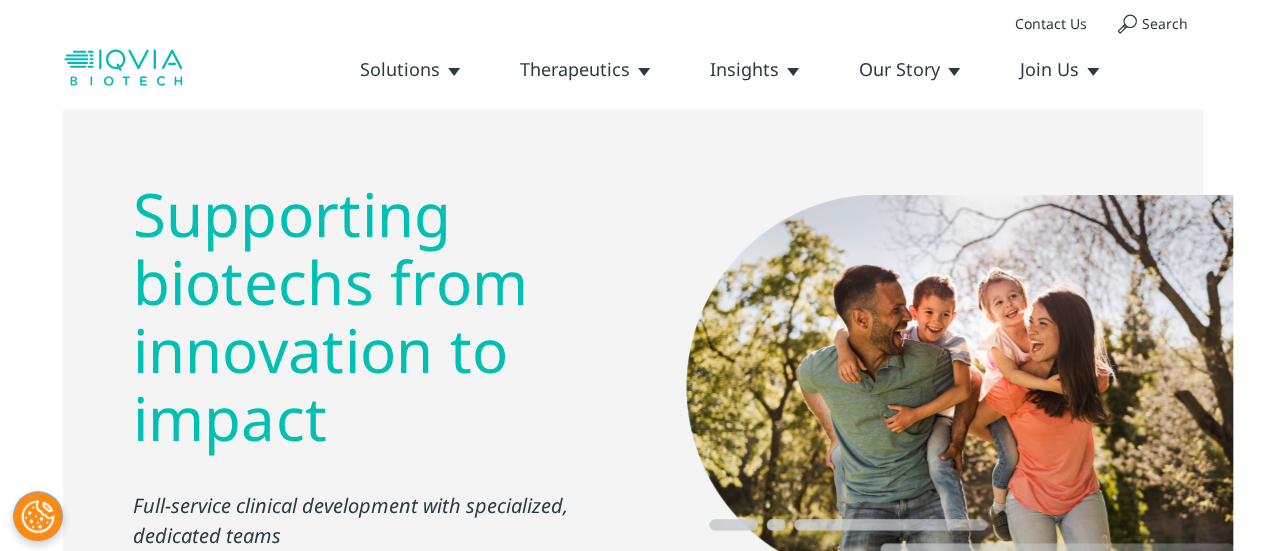 click on "Oncology" at bounding box center (0, 0) 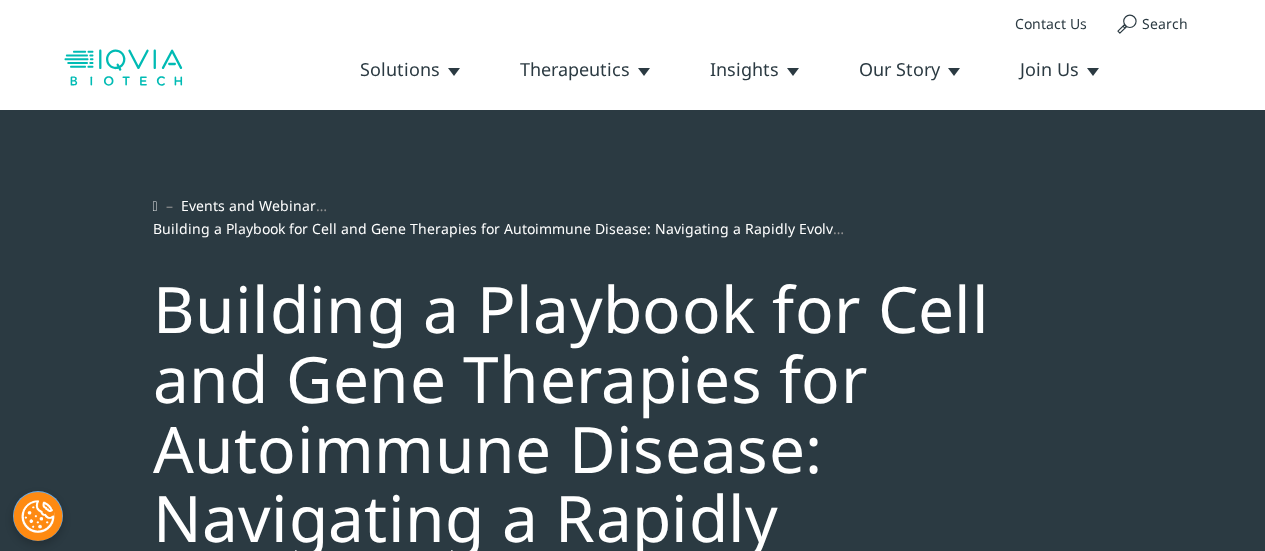 scroll, scrollTop: 0, scrollLeft: 0, axis: both 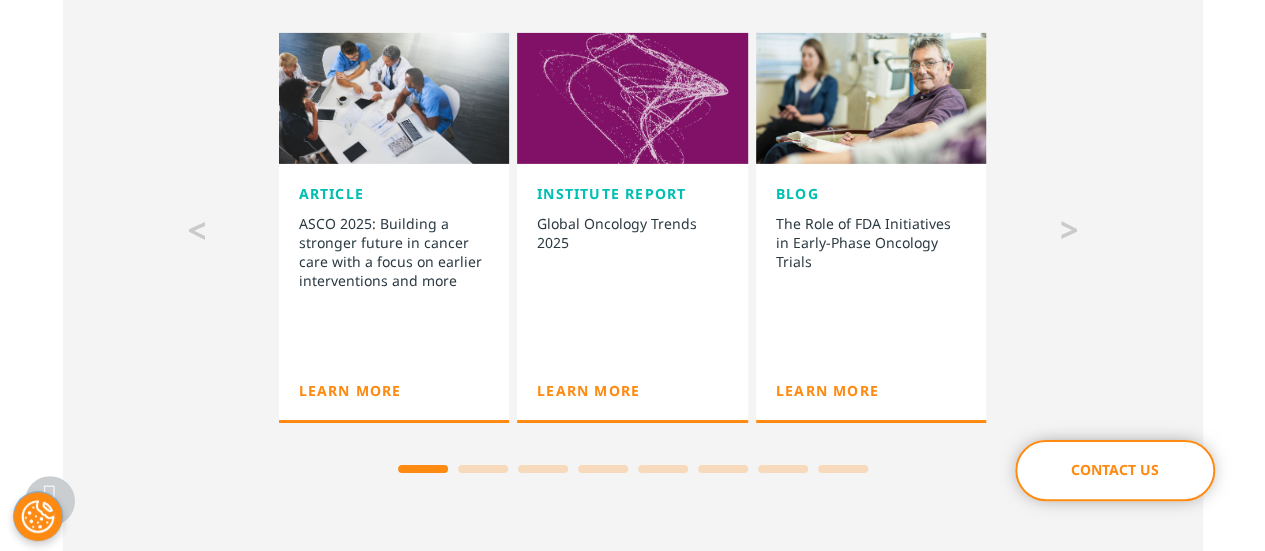 click at bounding box center [1069, 230] 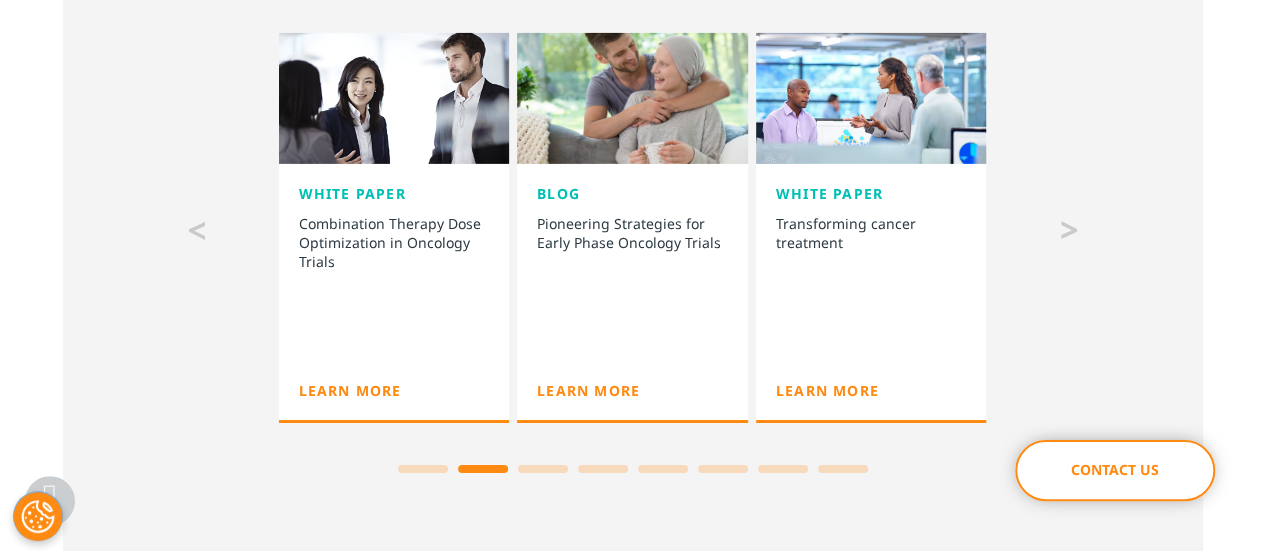 click at bounding box center (1069, 230) 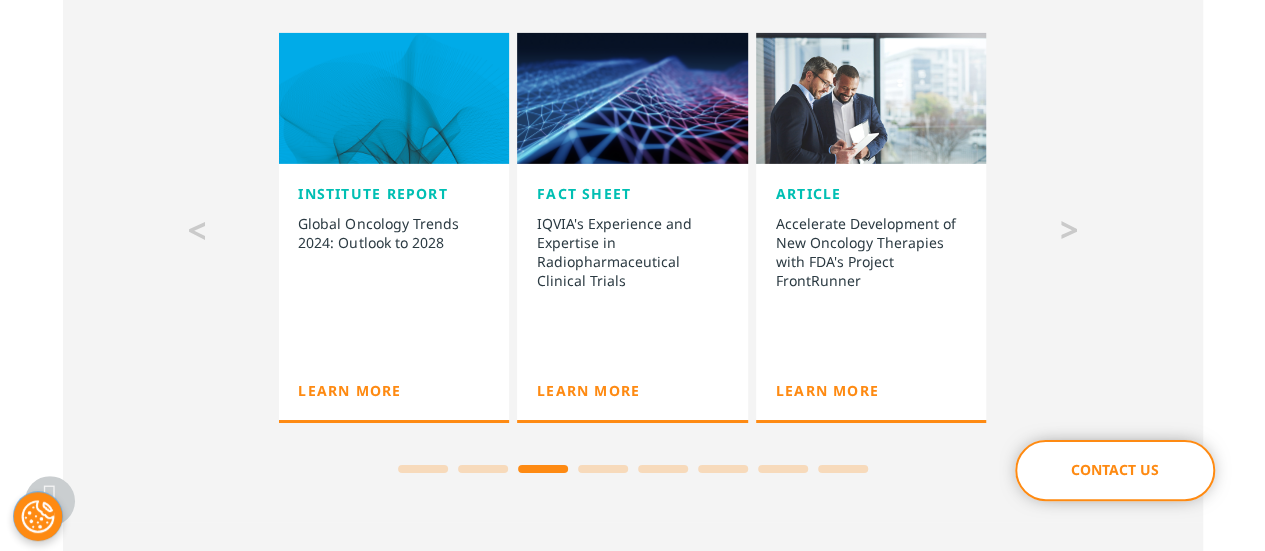 click at bounding box center (1069, 230) 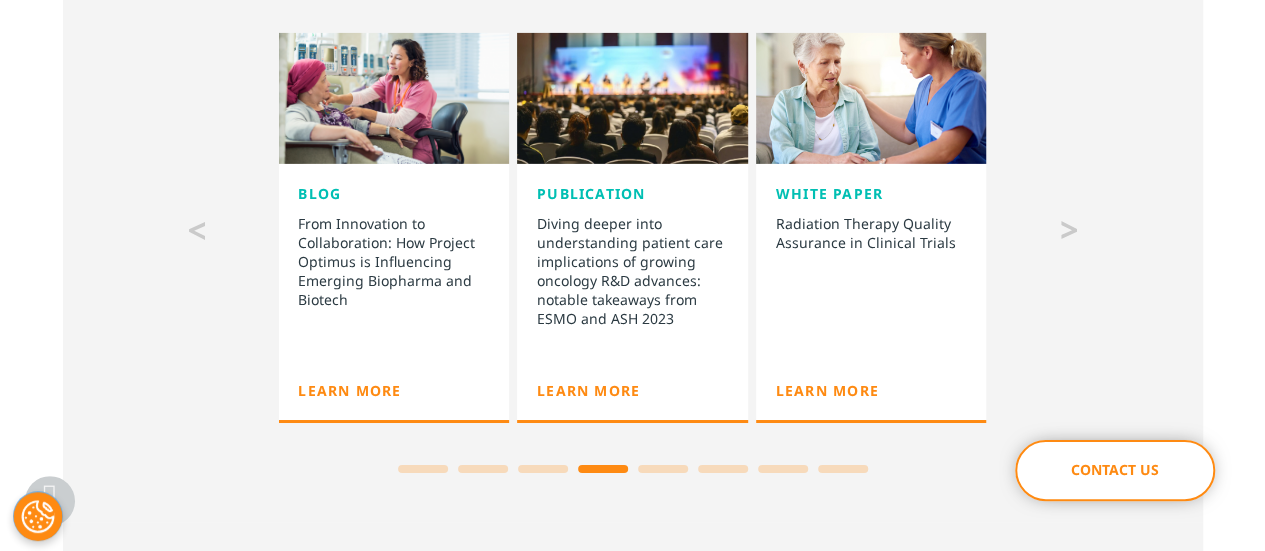 click at bounding box center (1069, 230) 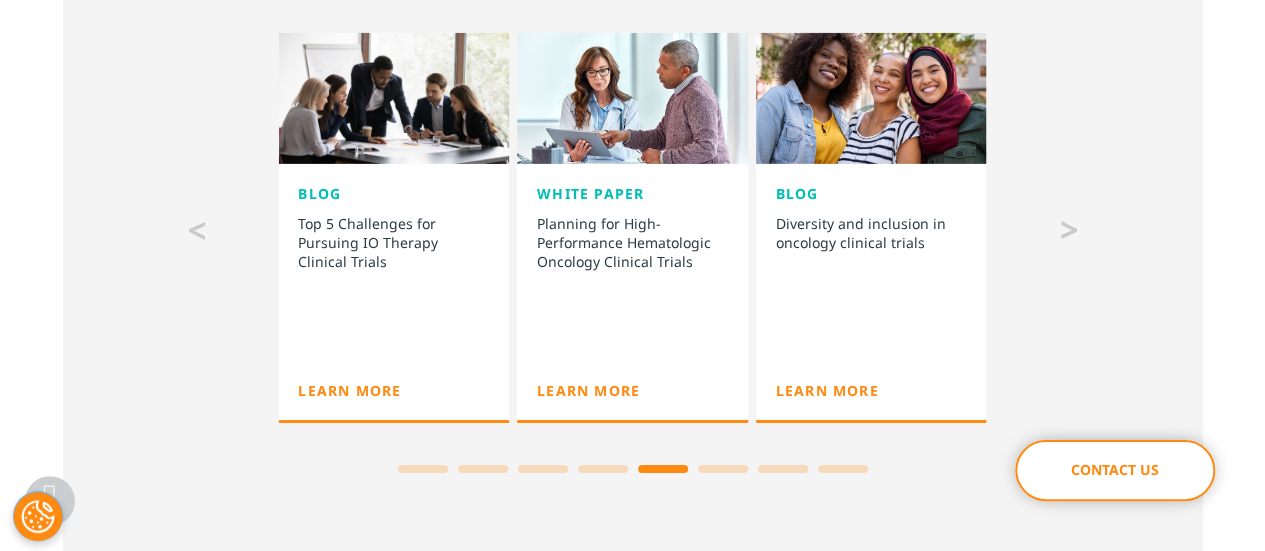 click on "Article
Better Balance of Cancer Treatment Efficacy and Toxicity
Learn more" at bounding box center [633, 228] 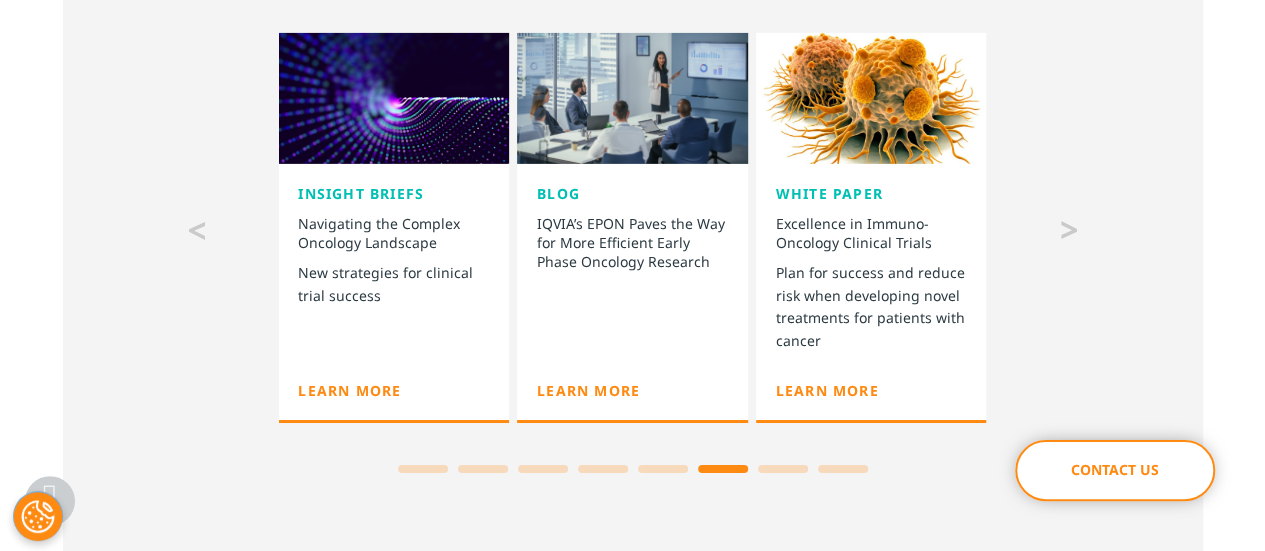 click at bounding box center (1069, 230) 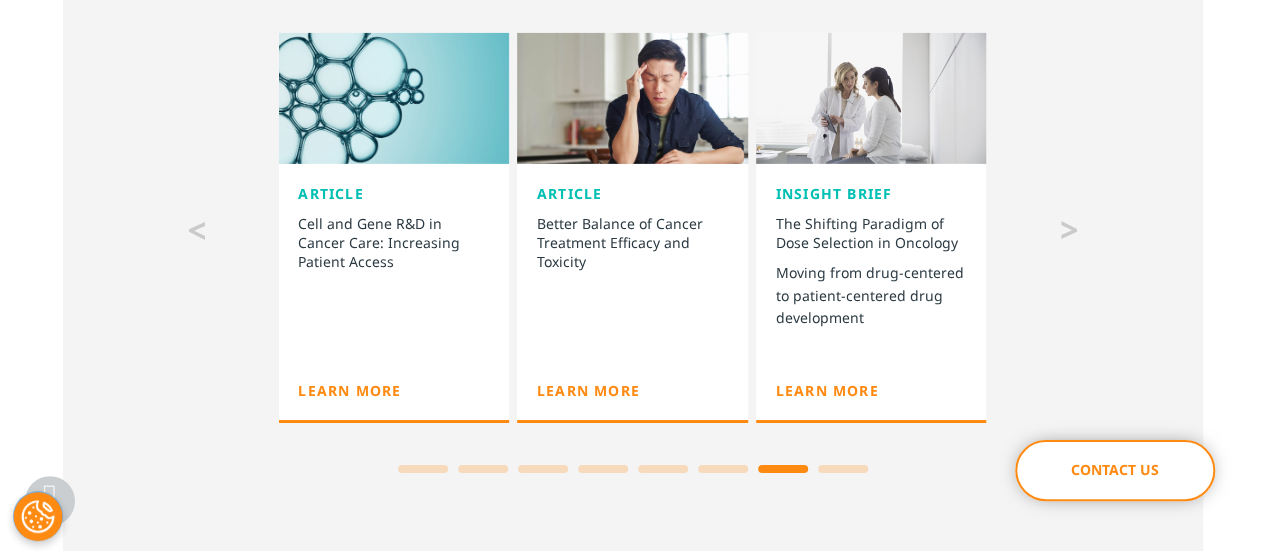 click on "Article
Better Balance of Cancer Treatment Efficacy and Toxicity
Learn more" at bounding box center (633, 228) 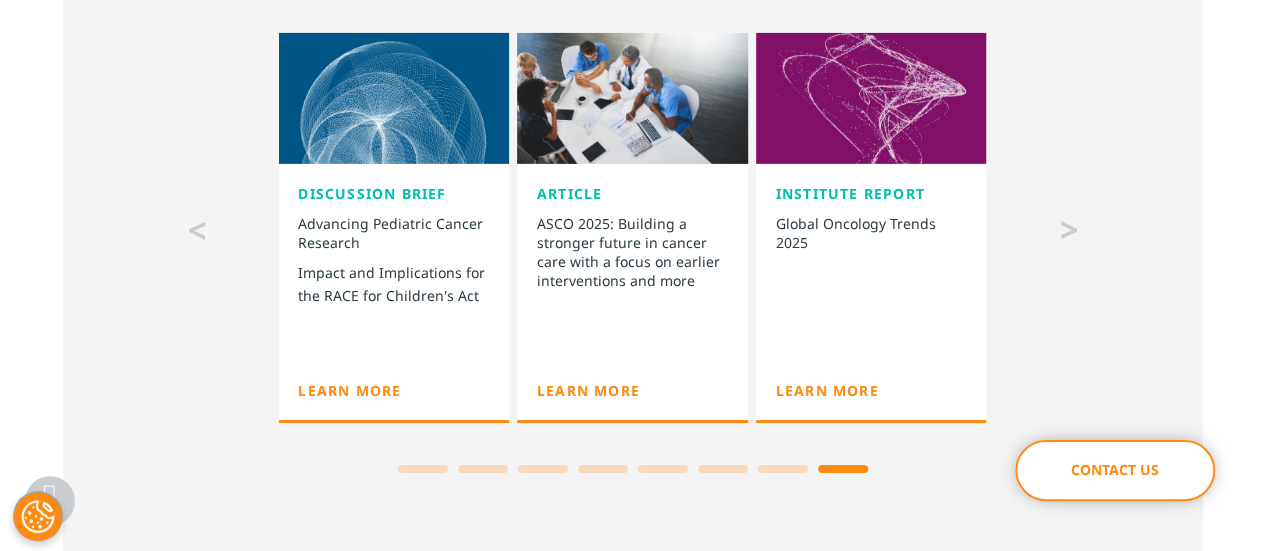click at bounding box center (1069, 230) 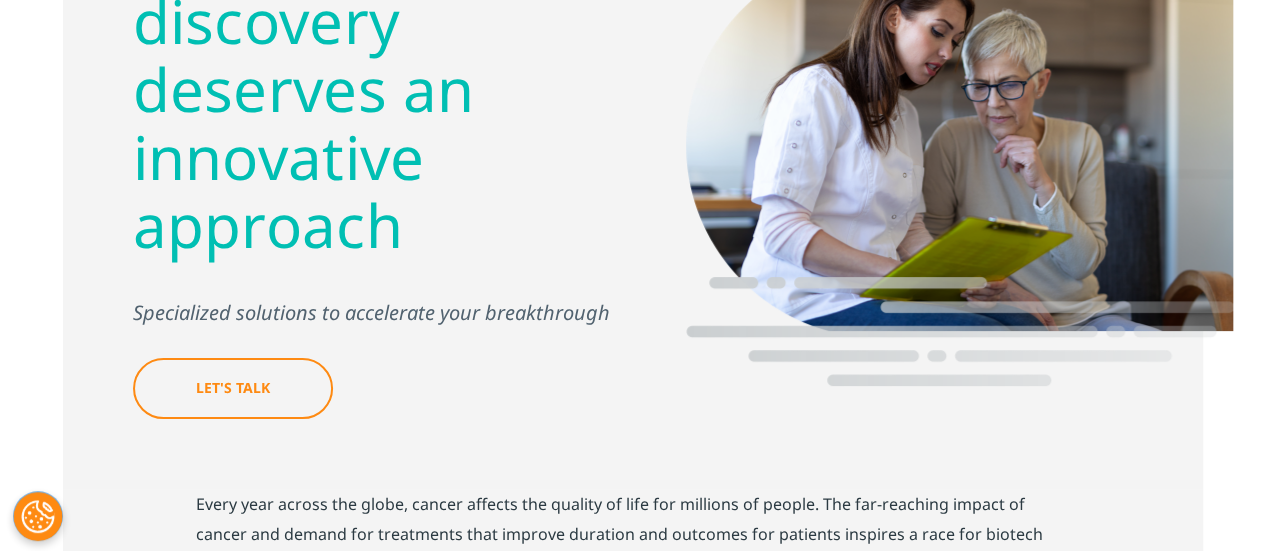 scroll, scrollTop: 0, scrollLeft: 0, axis: both 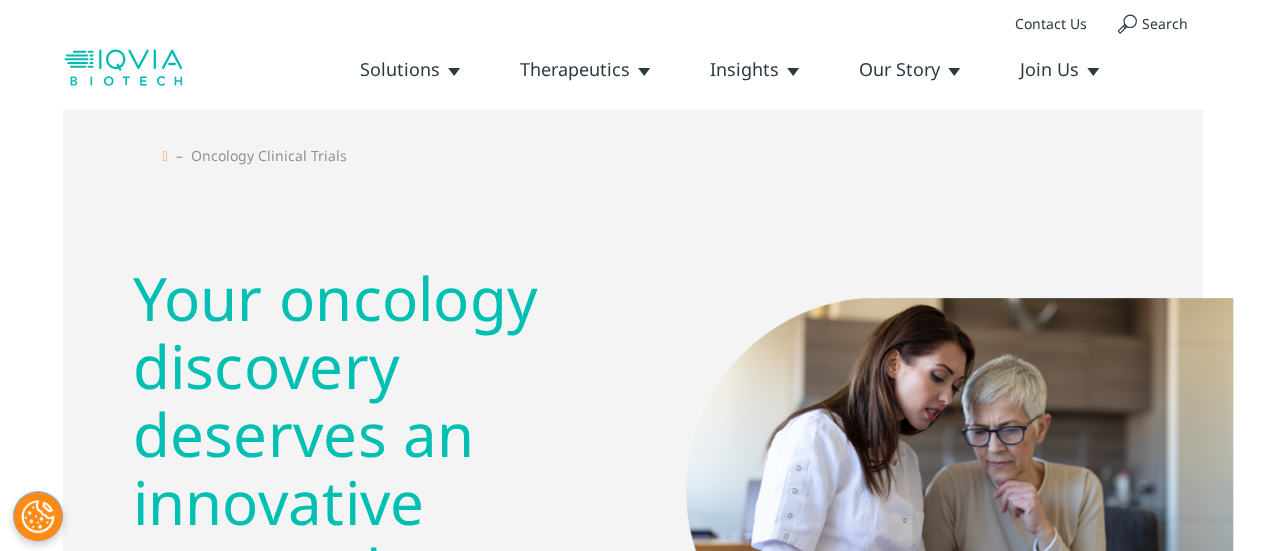 click on "Cell & Gene" at bounding box center [0, 0] 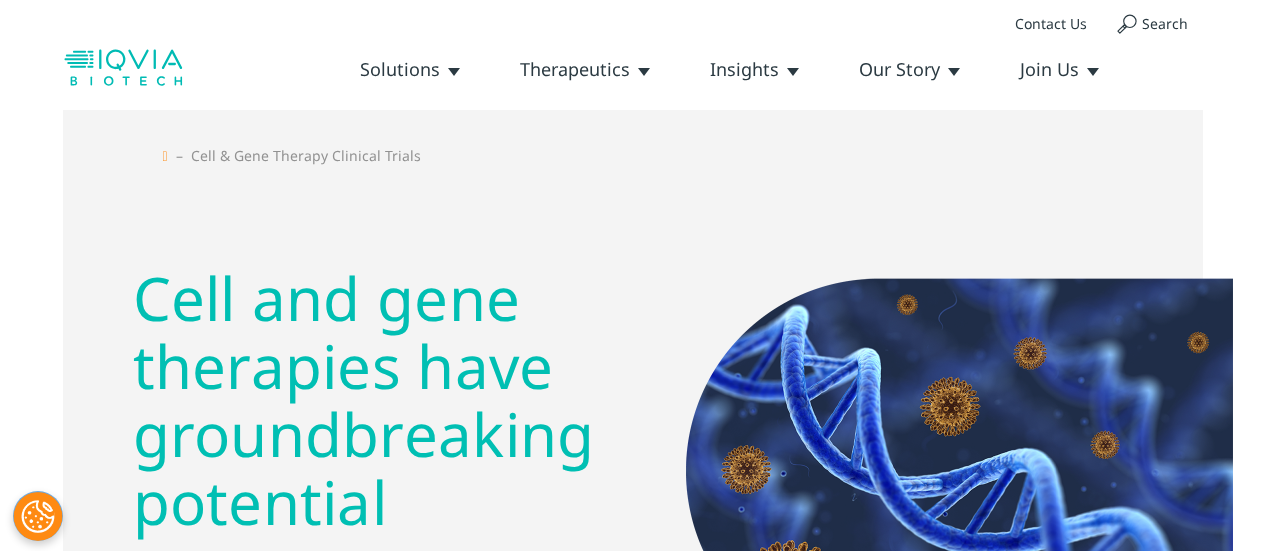 scroll, scrollTop: 0, scrollLeft: 0, axis: both 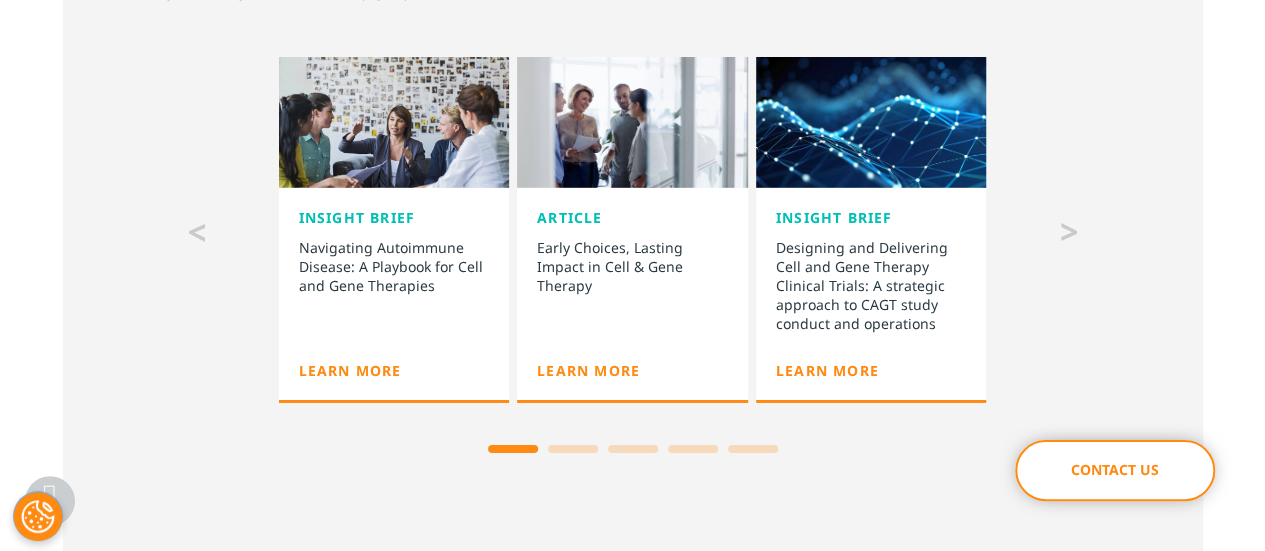 drag, startPoint x: 936, startPoint y: 240, endPoint x: 1020, endPoint y: 73, distance: 186.93582 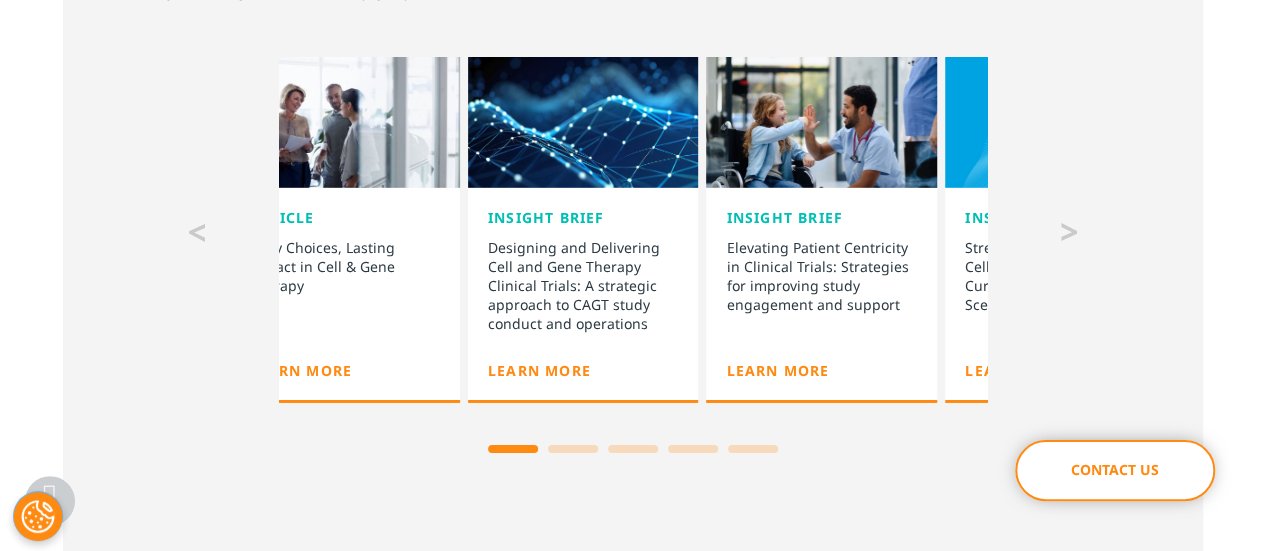 click on "Insight Brief
Designing and Delivering Cell and Gene Therapy Clinical Trials: A strategic approach to CAGT study conduct and operations
Learn more" at bounding box center [583, 294] 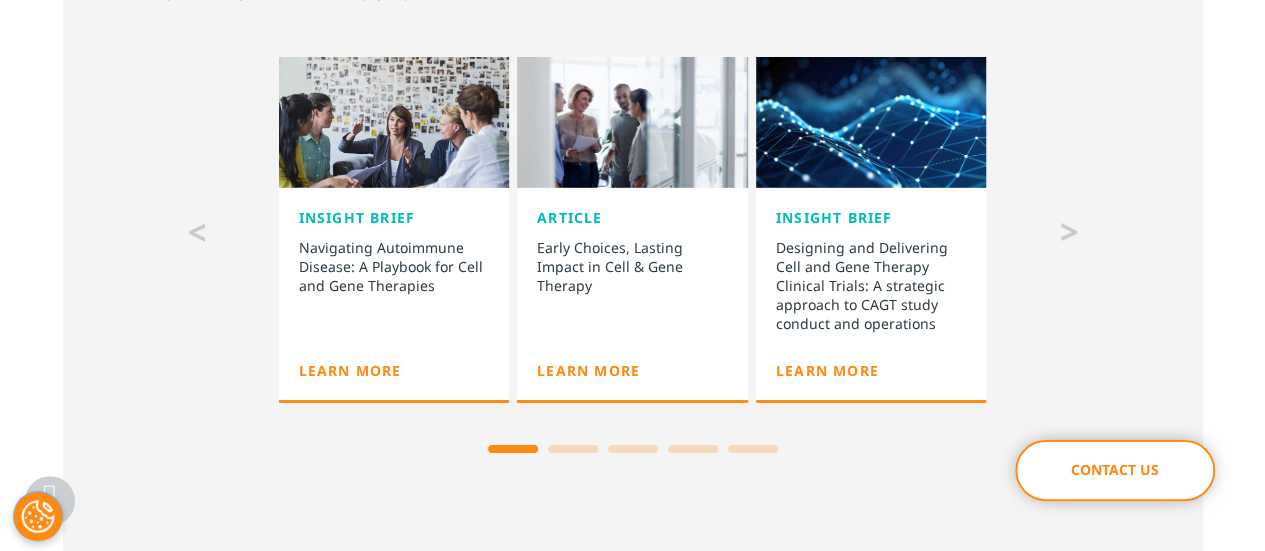 drag, startPoint x: 692, startPoint y: 237, endPoint x: 1079, endPoint y: 299, distance: 391.93494 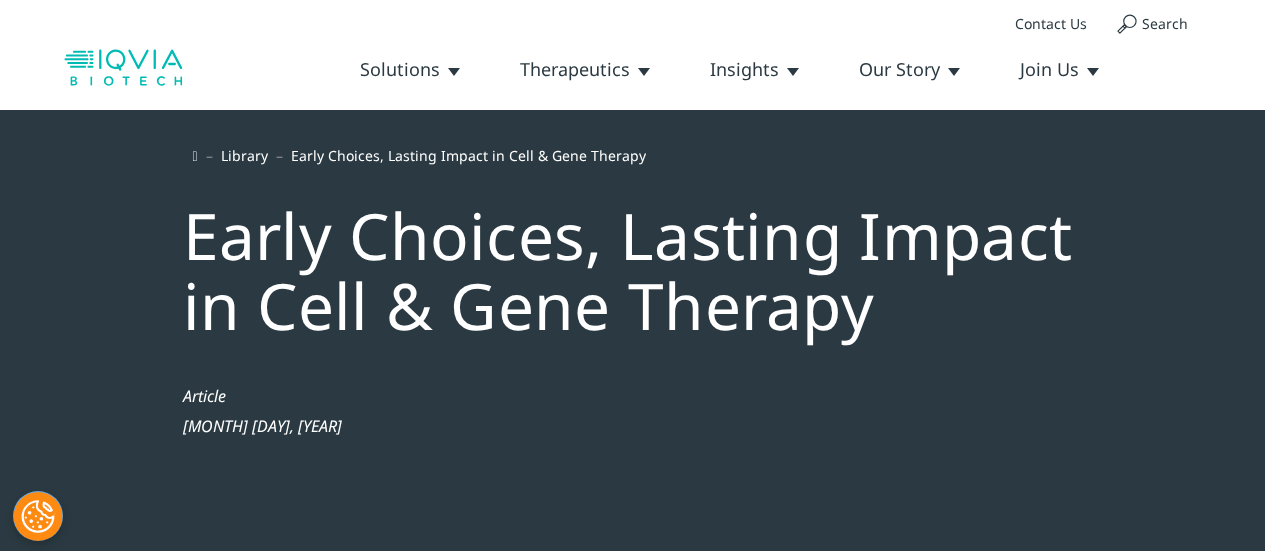scroll, scrollTop: 0, scrollLeft: 0, axis: both 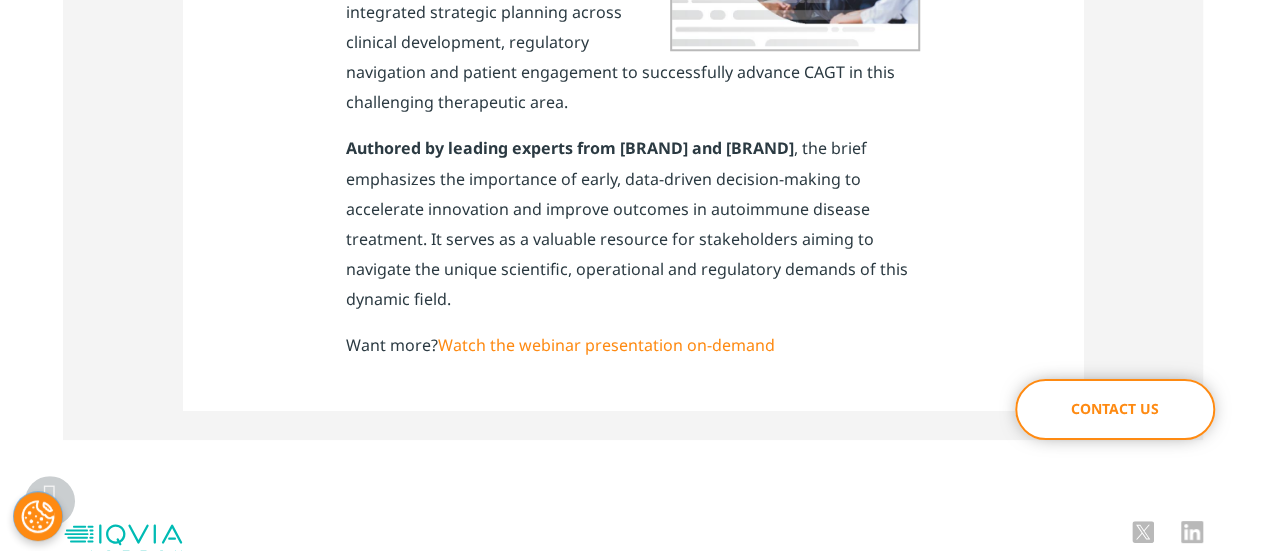 click on "Watch the webinar presentation on-demand" at bounding box center (606, 345) 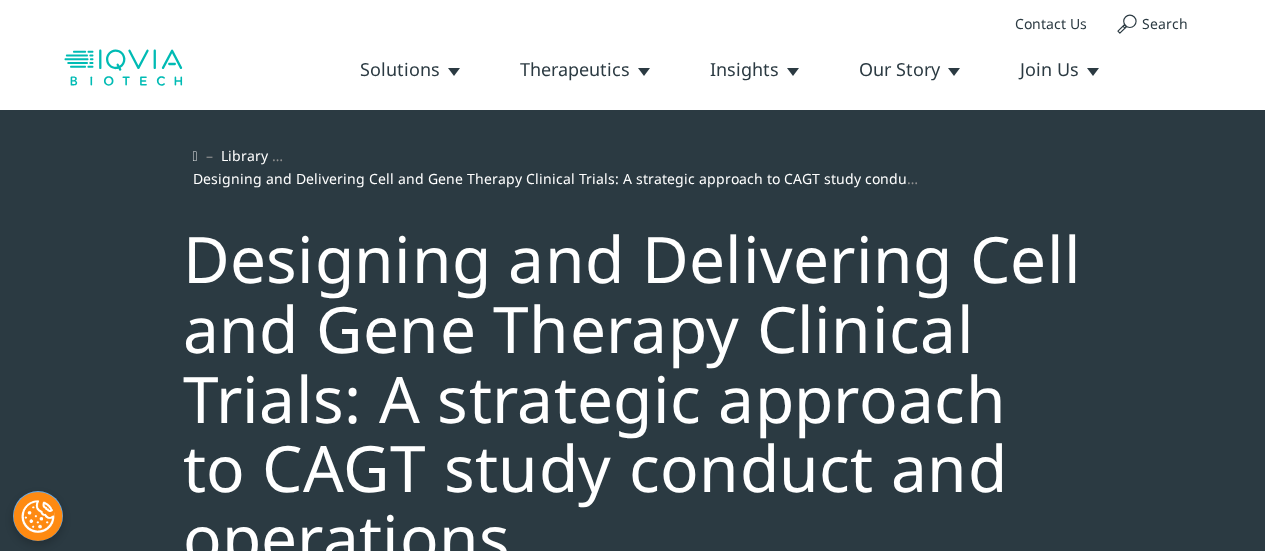 scroll, scrollTop: 0, scrollLeft: 0, axis: both 